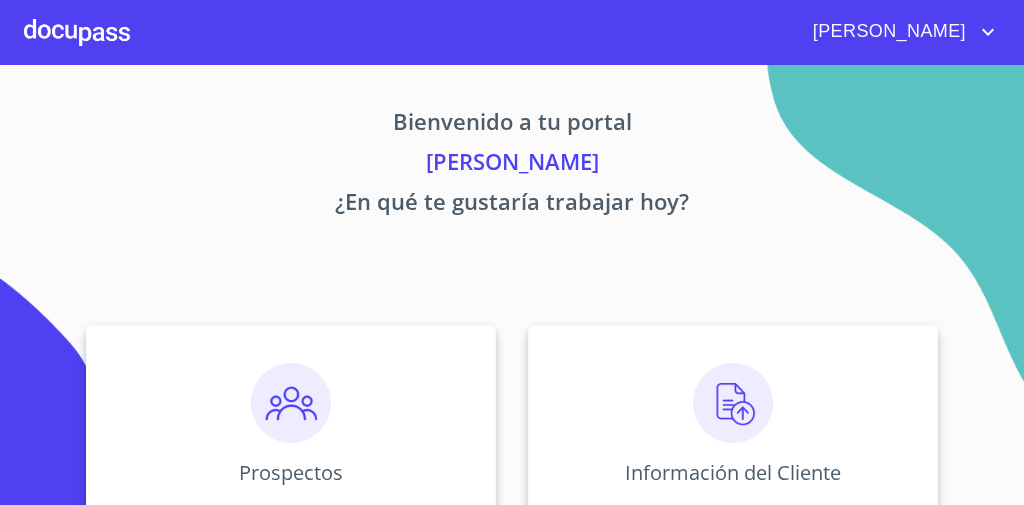 scroll, scrollTop: 0, scrollLeft: 0, axis: both 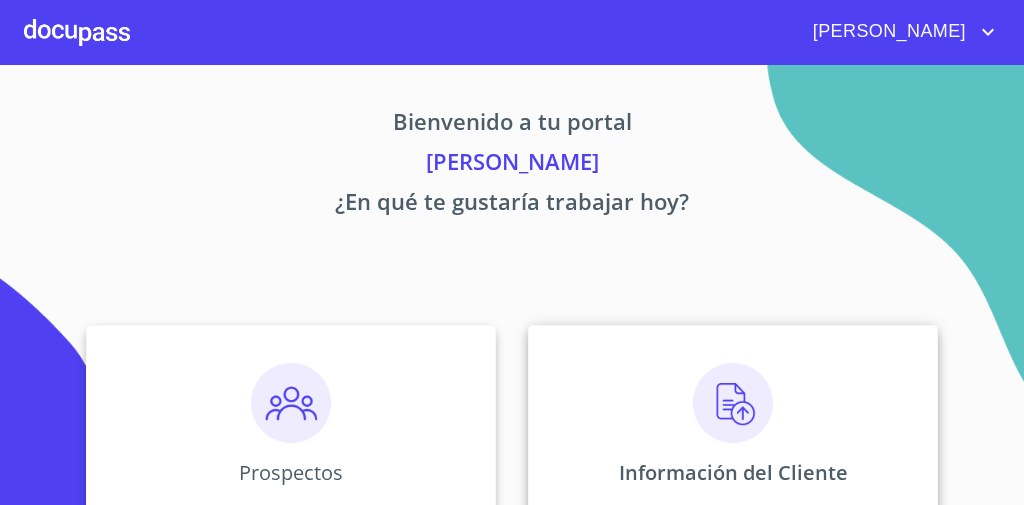 click on "Información del Cliente" at bounding box center [733, 425] 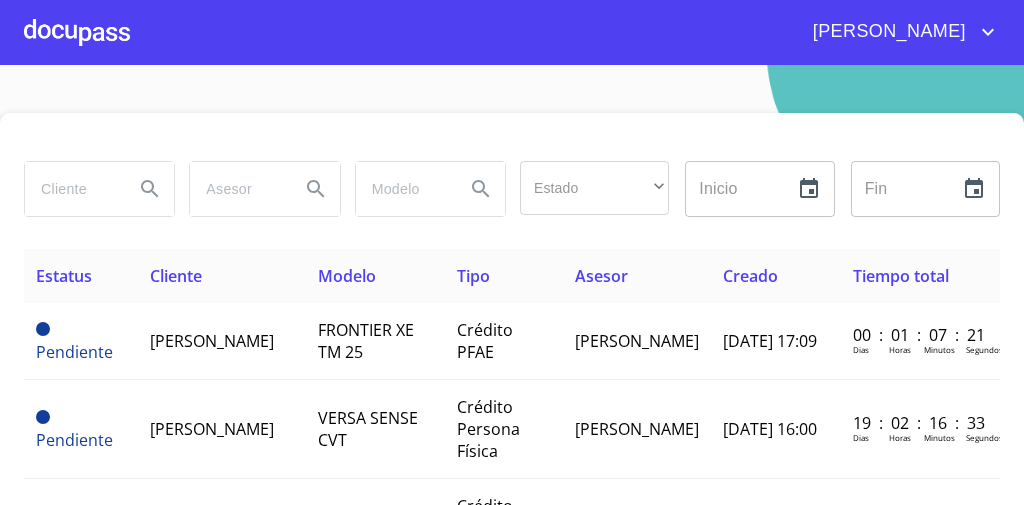 click at bounding box center (71, 189) 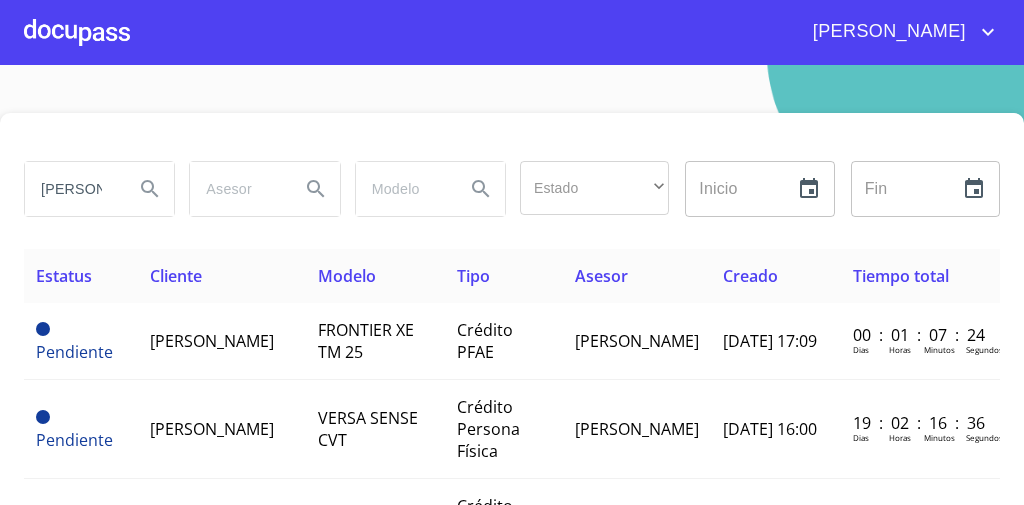 type on "[PERSON_NAME]" 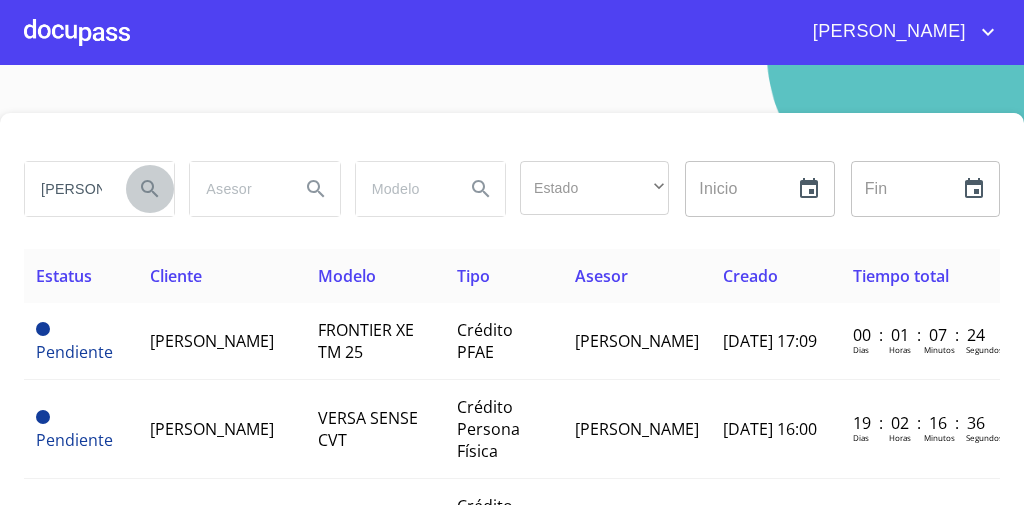 click 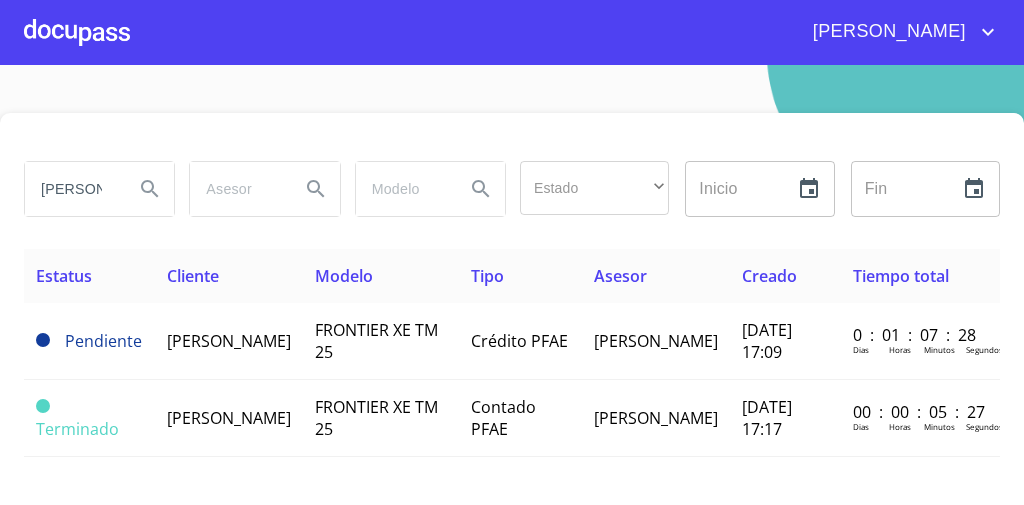 scroll, scrollTop: 50, scrollLeft: 0, axis: vertical 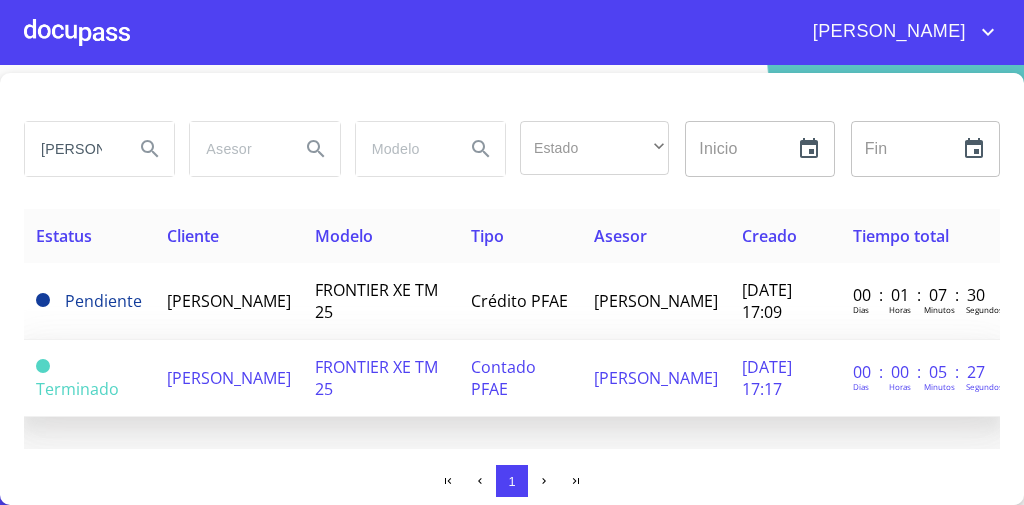 click on "Terminado" at bounding box center (77, 389) 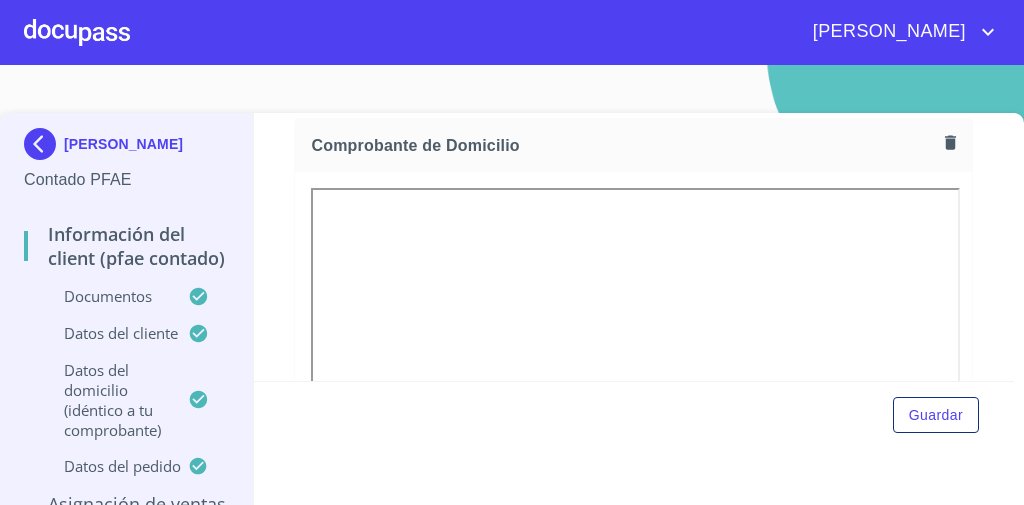 scroll, scrollTop: 1093, scrollLeft: 0, axis: vertical 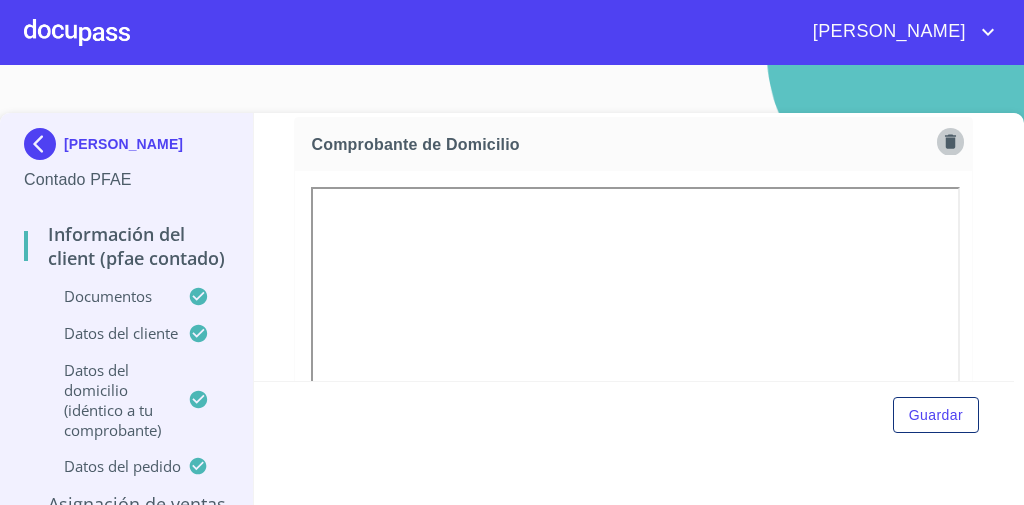 click 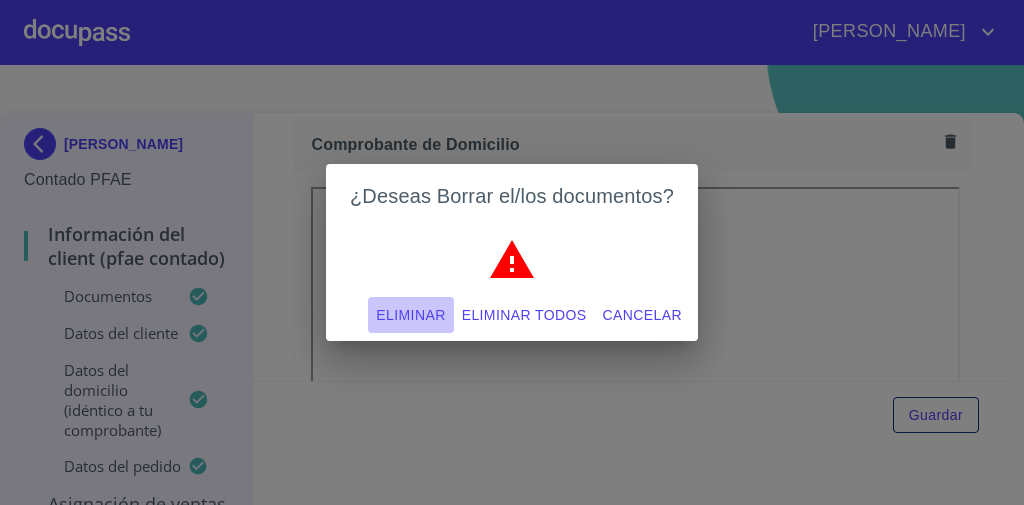 click on "Eliminar" at bounding box center [410, 315] 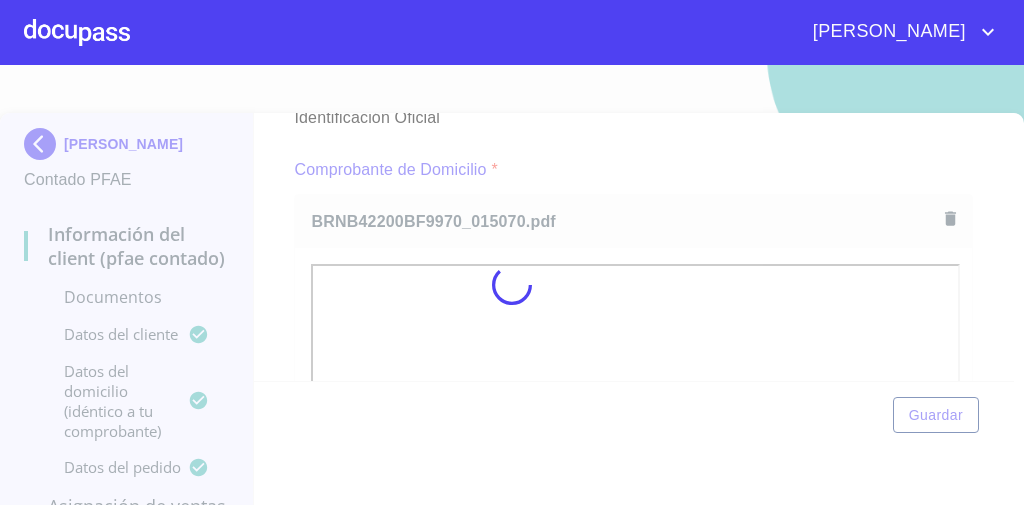 scroll, scrollTop: 1092, scrollLeft: 0, axis: vertical 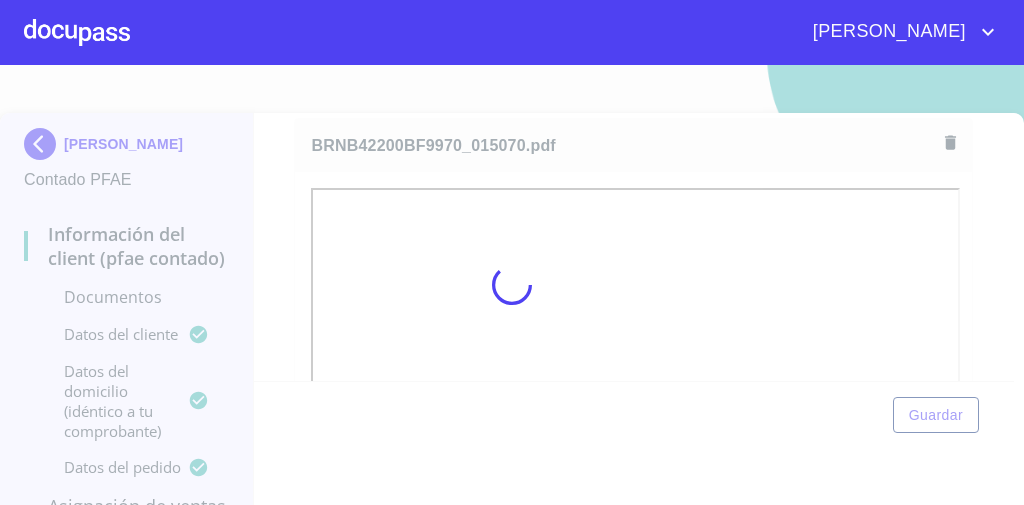 click at bounding box center [512, 285] 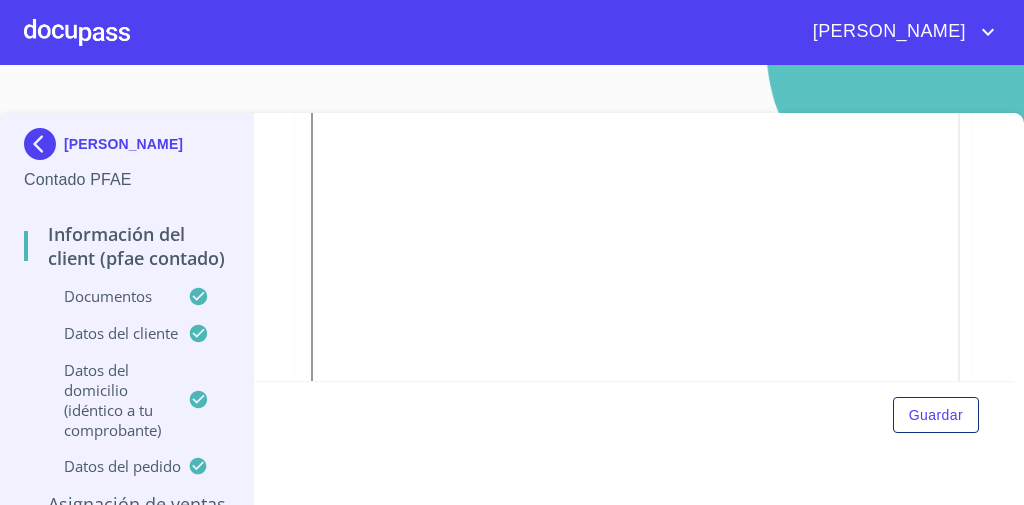 scroll, scrollTop: 1430, scrollLeft: 0, axis: vertical 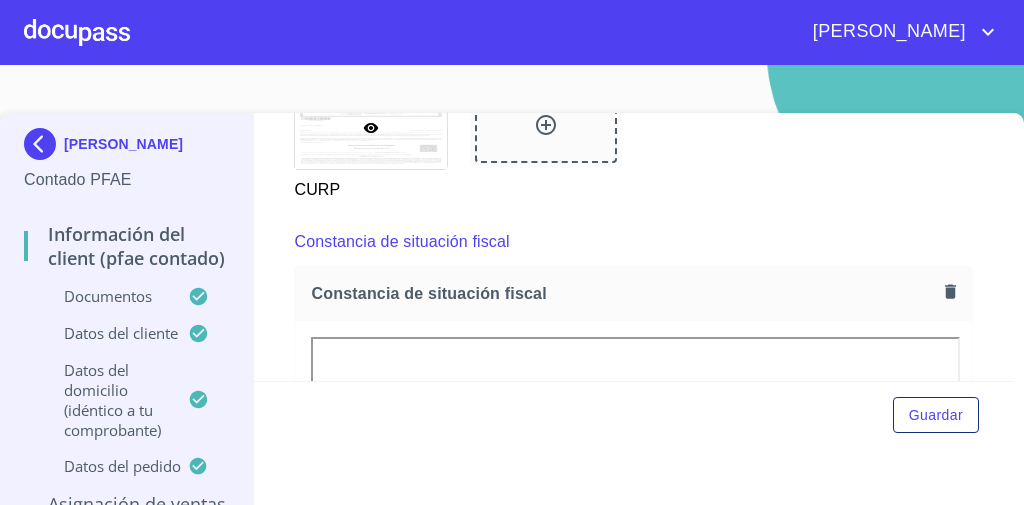 click 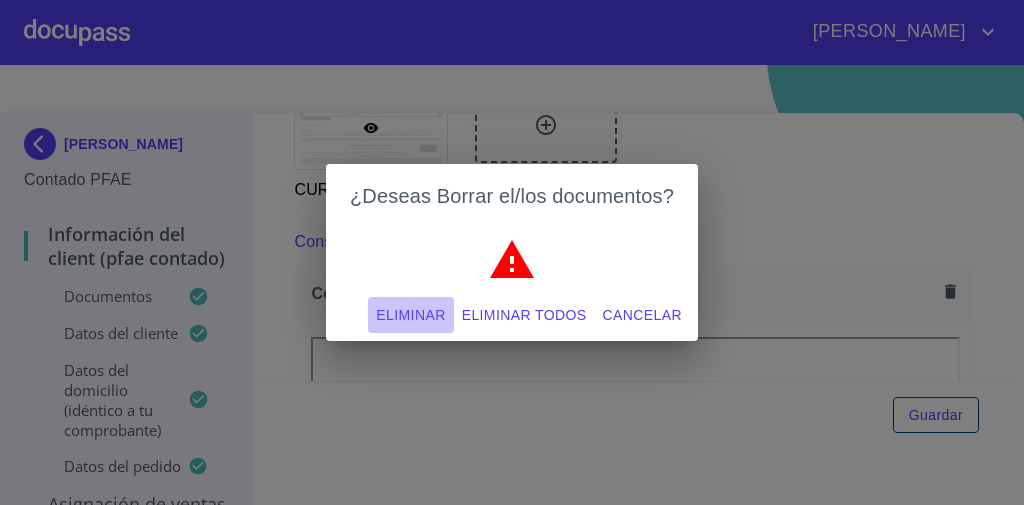 click on "Eliminar" at bounding box center [410, 315] 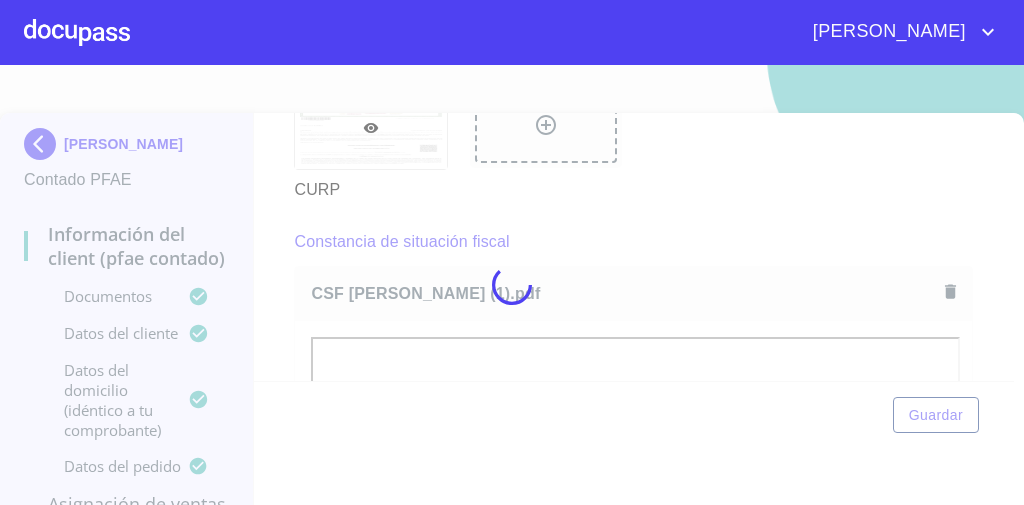 scroll, scrollTop: 2731, scrollLeft: 0, axis: vertical 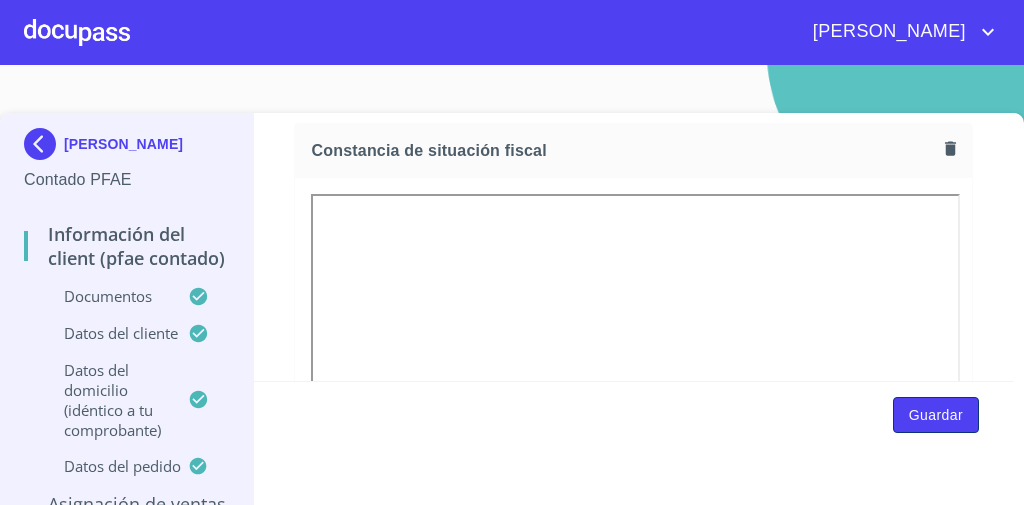 click on "Guardar" at bounding box center [936, 415] 